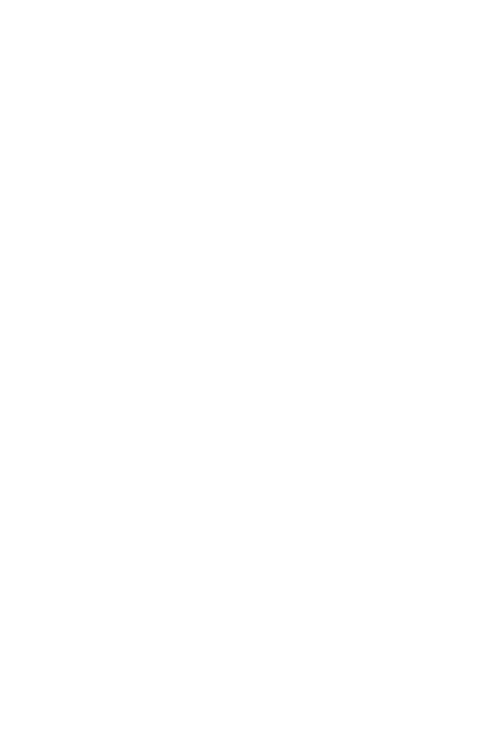 scroll, scrollTop: 0, scrollLeft: 0, axis: both 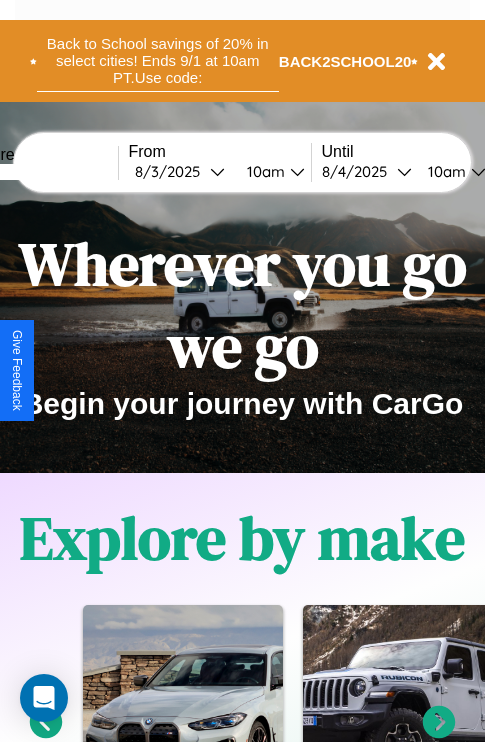 click on "Back to School savings of 20% in select cities! Ends 9/1 at 10am PT.  Use code:" at bounding box center (158, 61) 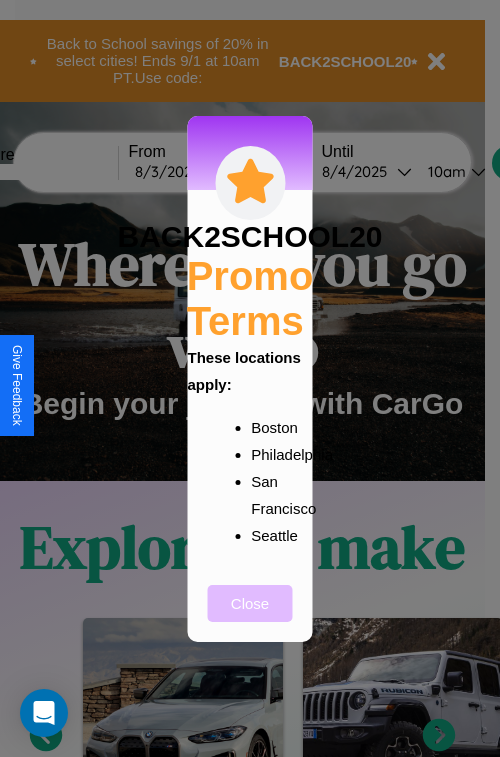 click on "Close" at bounding box center [250, 603] 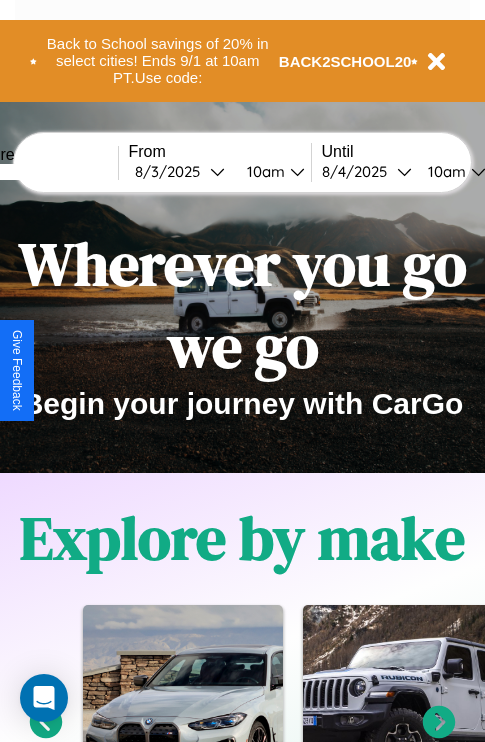 click at bounding box center [43, 172] 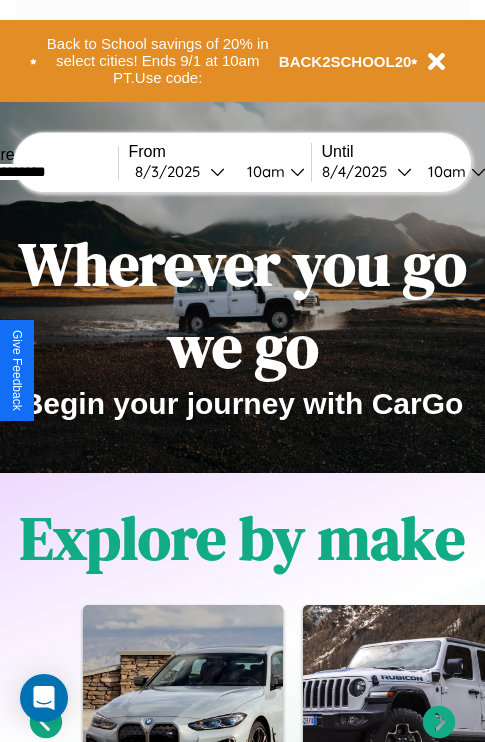 type on "**********" 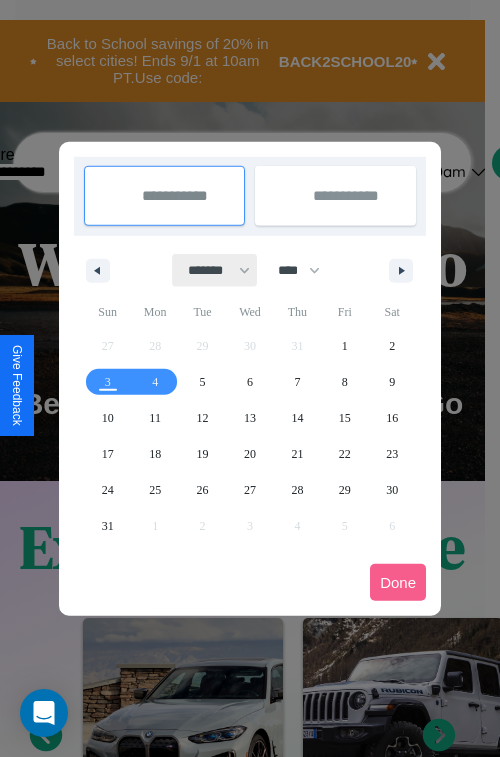 click on "******* ******** ***** ***** *** **** **** ****** ********* ******* ******** ********" at bounding box center [215, 270] 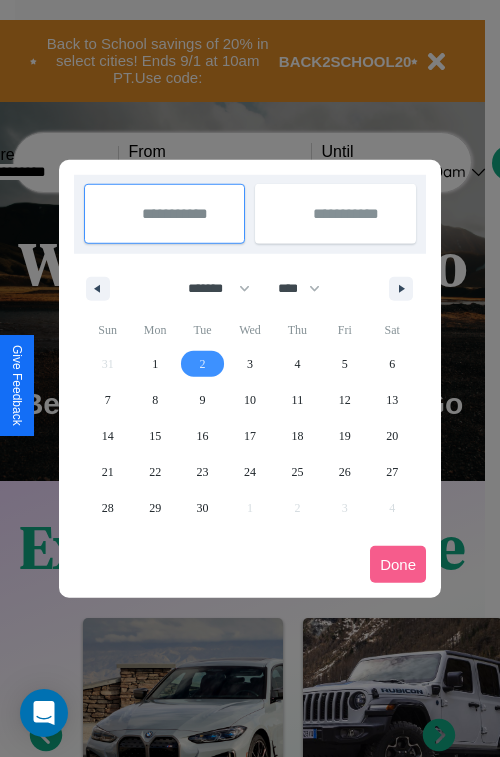 click on "2" at bounding box center (203, 364) 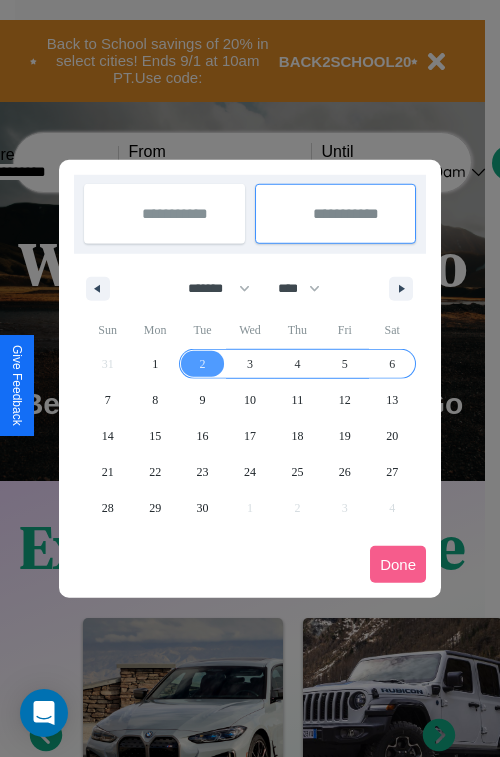 click on "6" at bounding box center (392, 364) 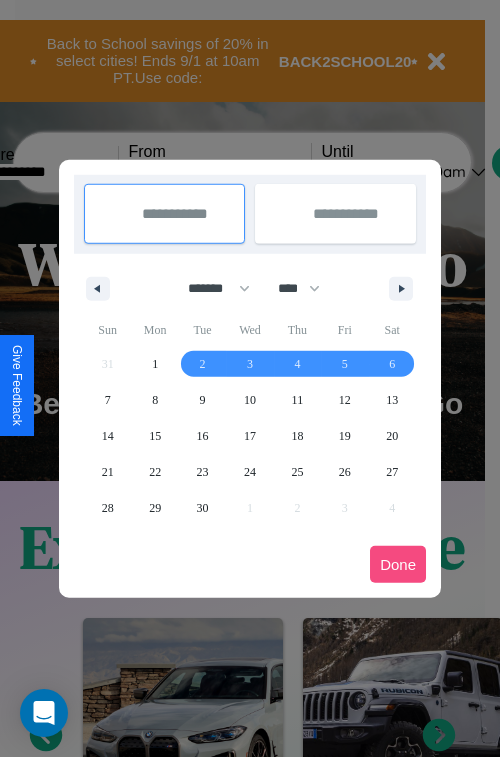 click on "Done" at bounding box center (398, 564) 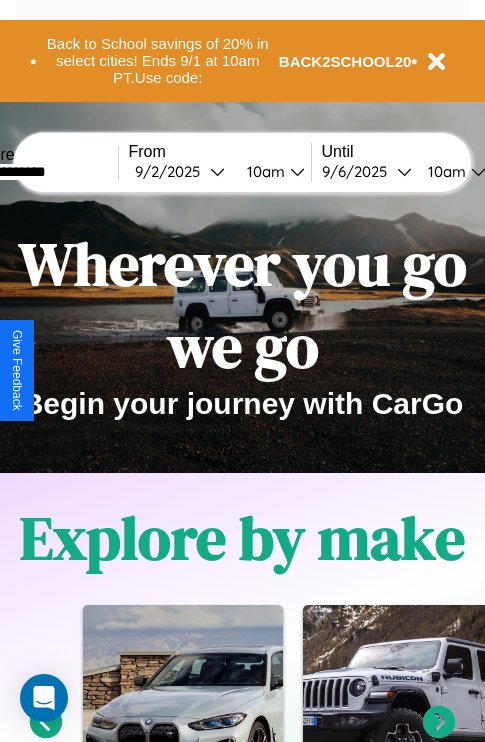 click on "10am" at bounding box center [263, 171] 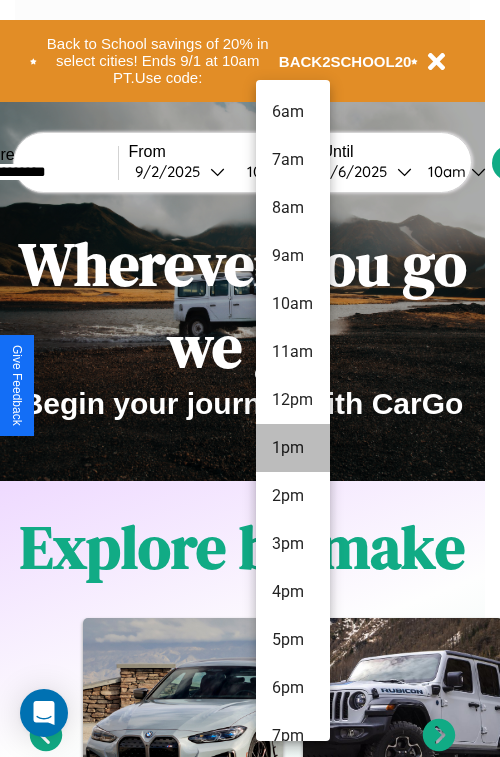 click on "1pm" at bounding box center (293, 448) 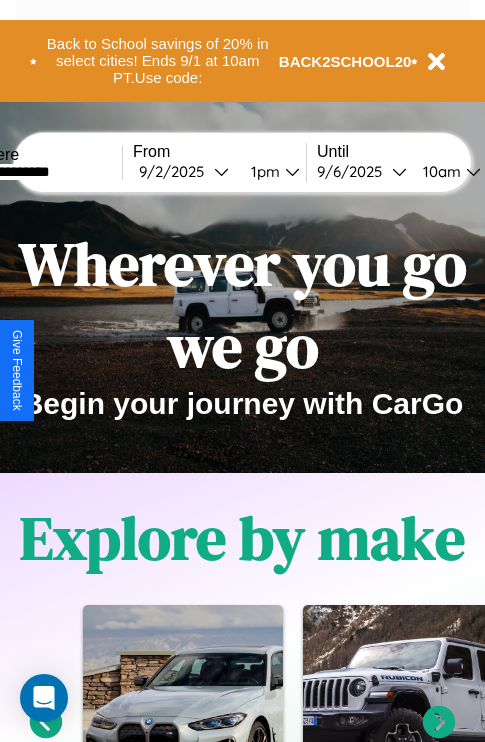 scroll, scrollTop: 0, scrollLeft: 64, axis: horizontal 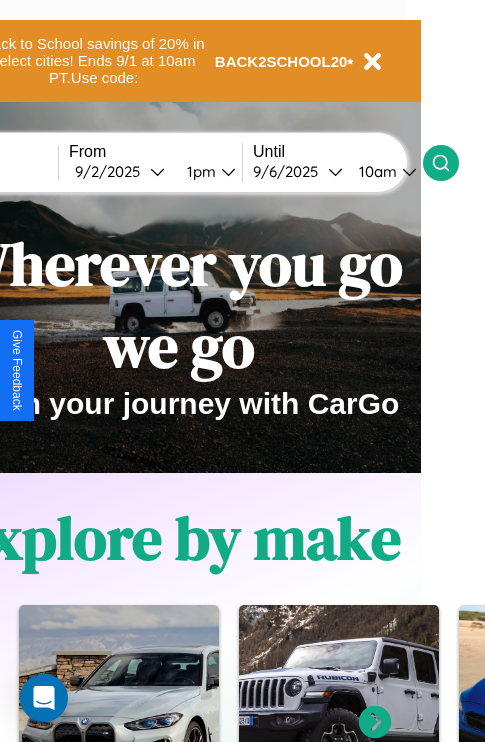 click 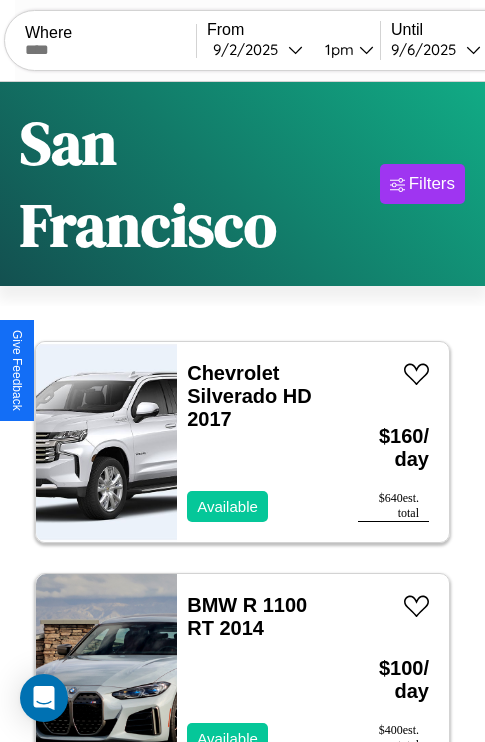 scroll, scrollTop: 74, scrollLeft: 0, axis: vertical 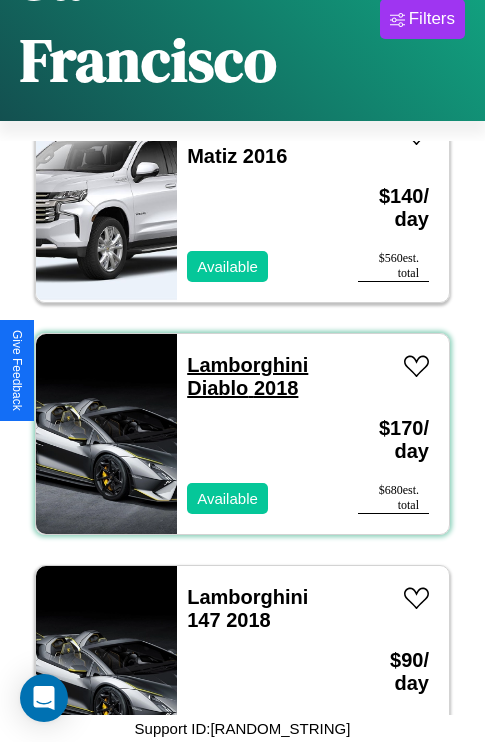 click on "Lamborghini   Diablo   2018" at bounding box center (247, 376) 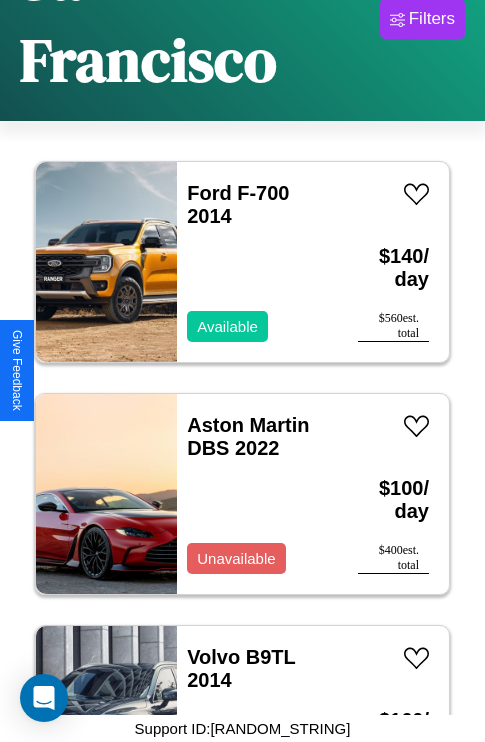 scroll, scrollTop: 8659, scrollLeft: 0, axis: vertical 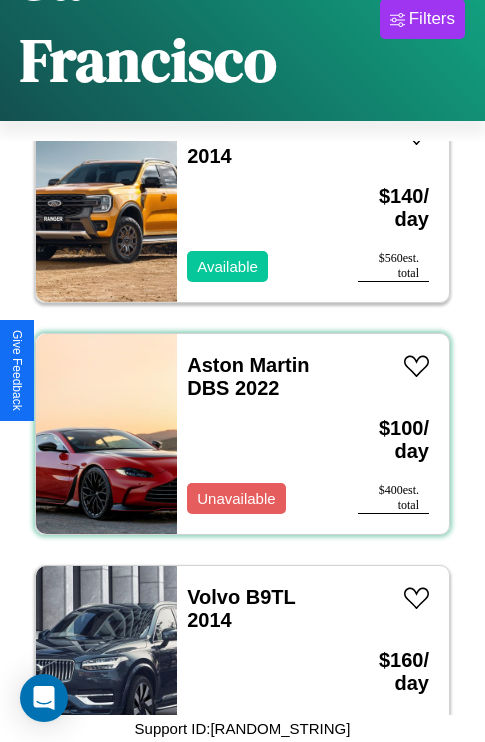 click on "Aston Martin   DBS   2022 Unavailable" at bounding box center (257, 434) 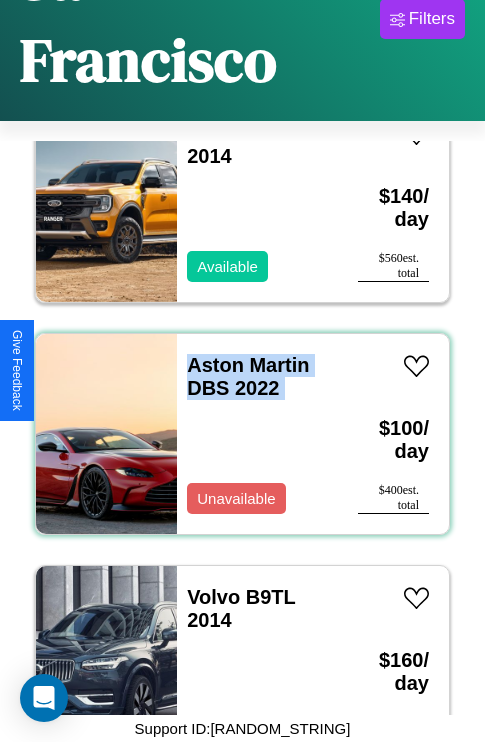 click on "Aston Martin   DBS   2022 Unavailable" at bounding box center (257, 434) 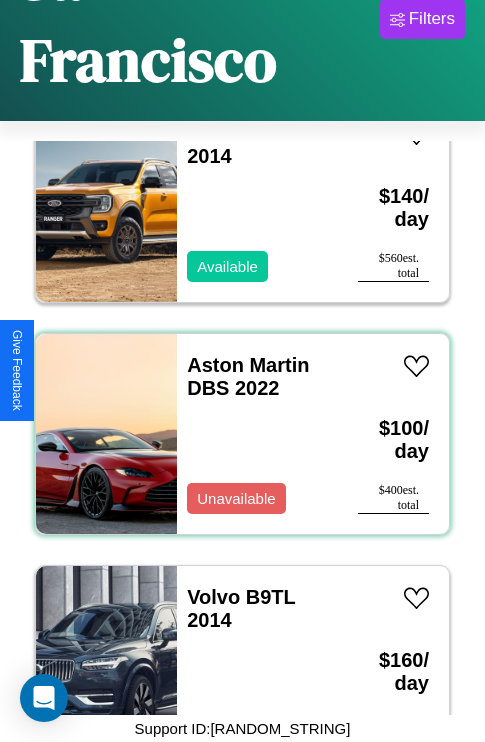 click on "Aston Martin   DBS   2022 Unavailable" at bounding box center (257, 434) 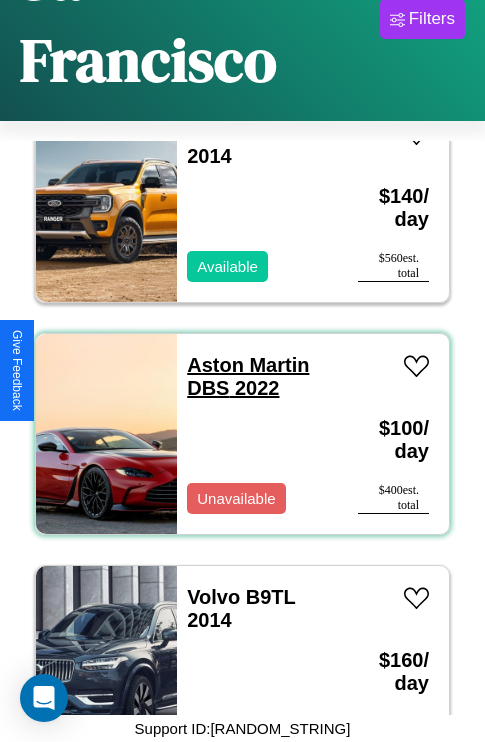 click on "Aston Martin   DBS   2022" at bounding box center [248, 376] 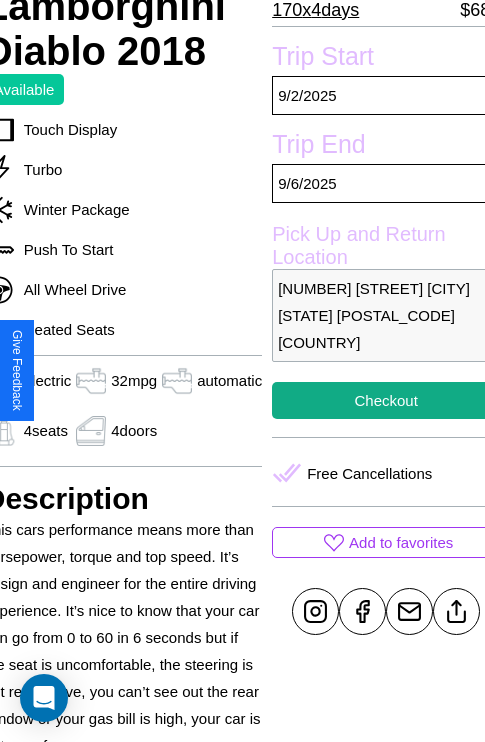 scroll, scrollTop: 435, scrollLeft: 96, axis: both 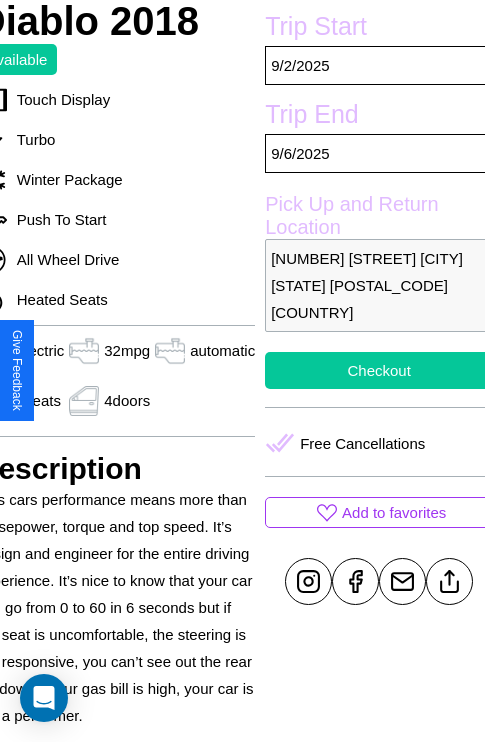 click on "Checkout" at bounding box center [379, 370] 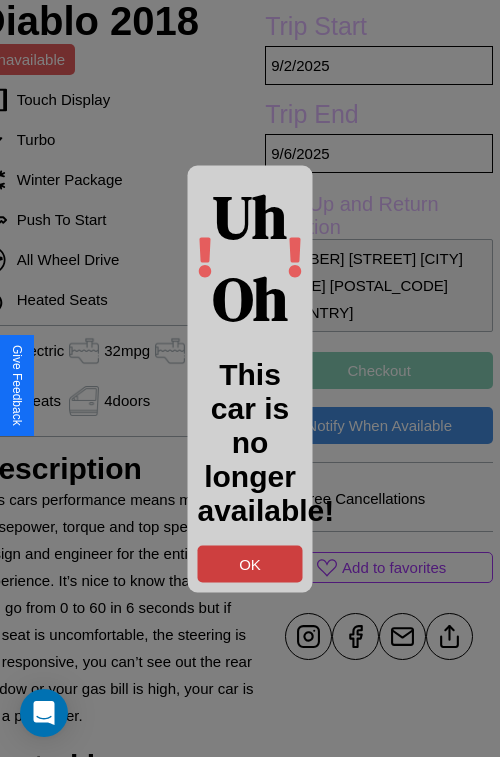 click on "OK" at bounding box center [250, 563] 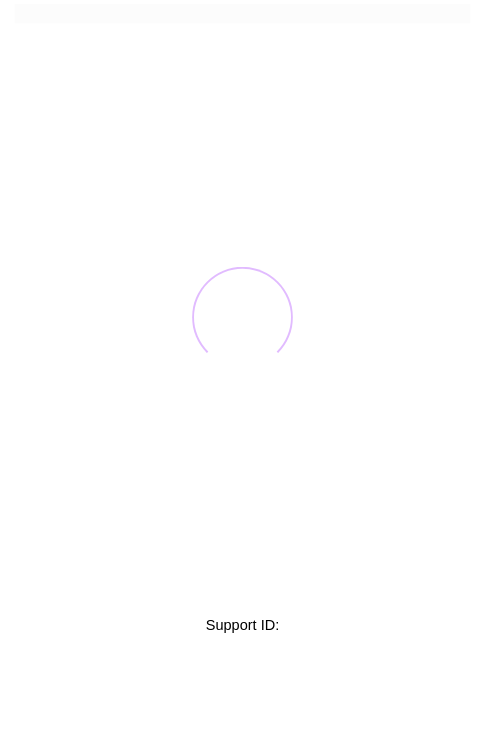 scroll, scrollTop: 0, scrollLeft: 0, axis: both 